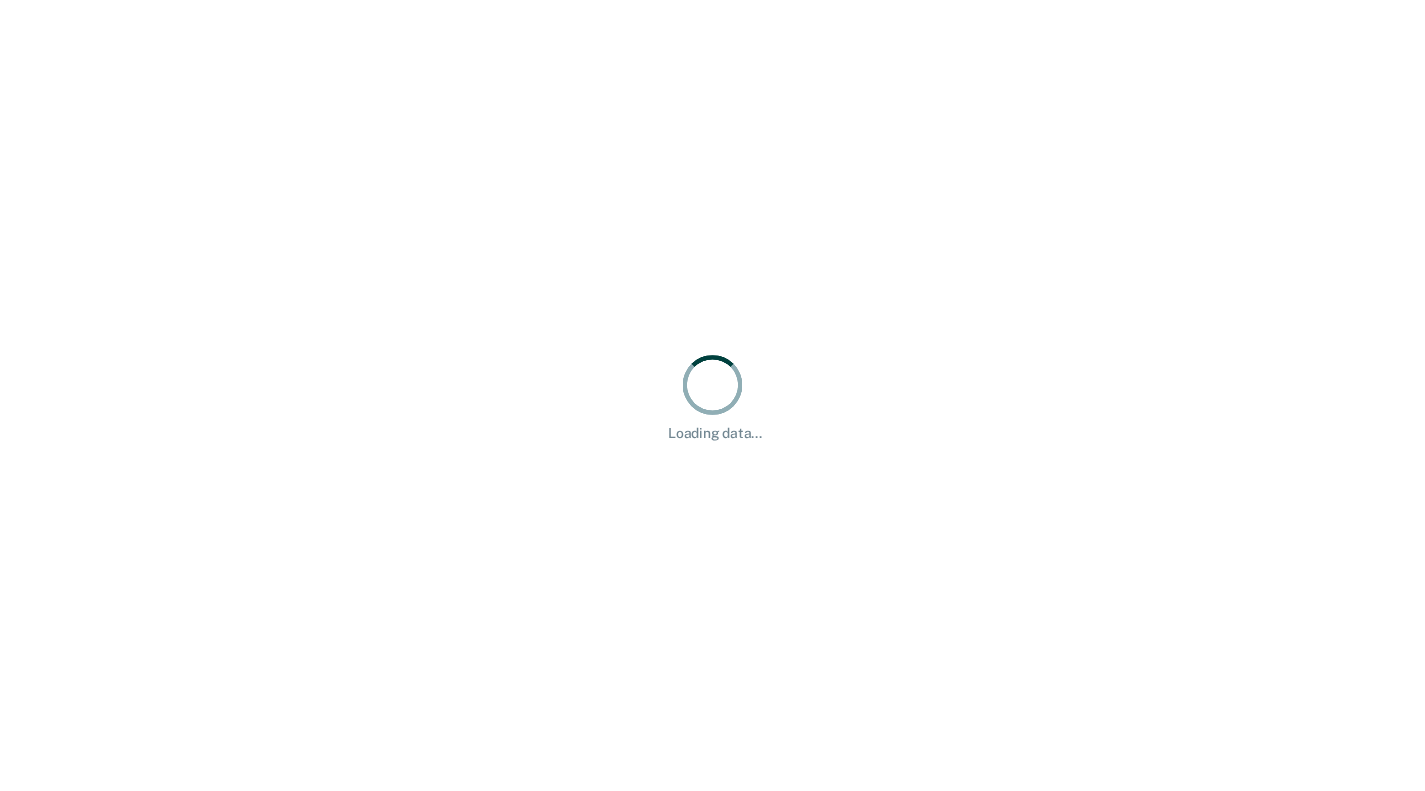scroll, scrollTop: 0, scrollLeft: 0, axis: both 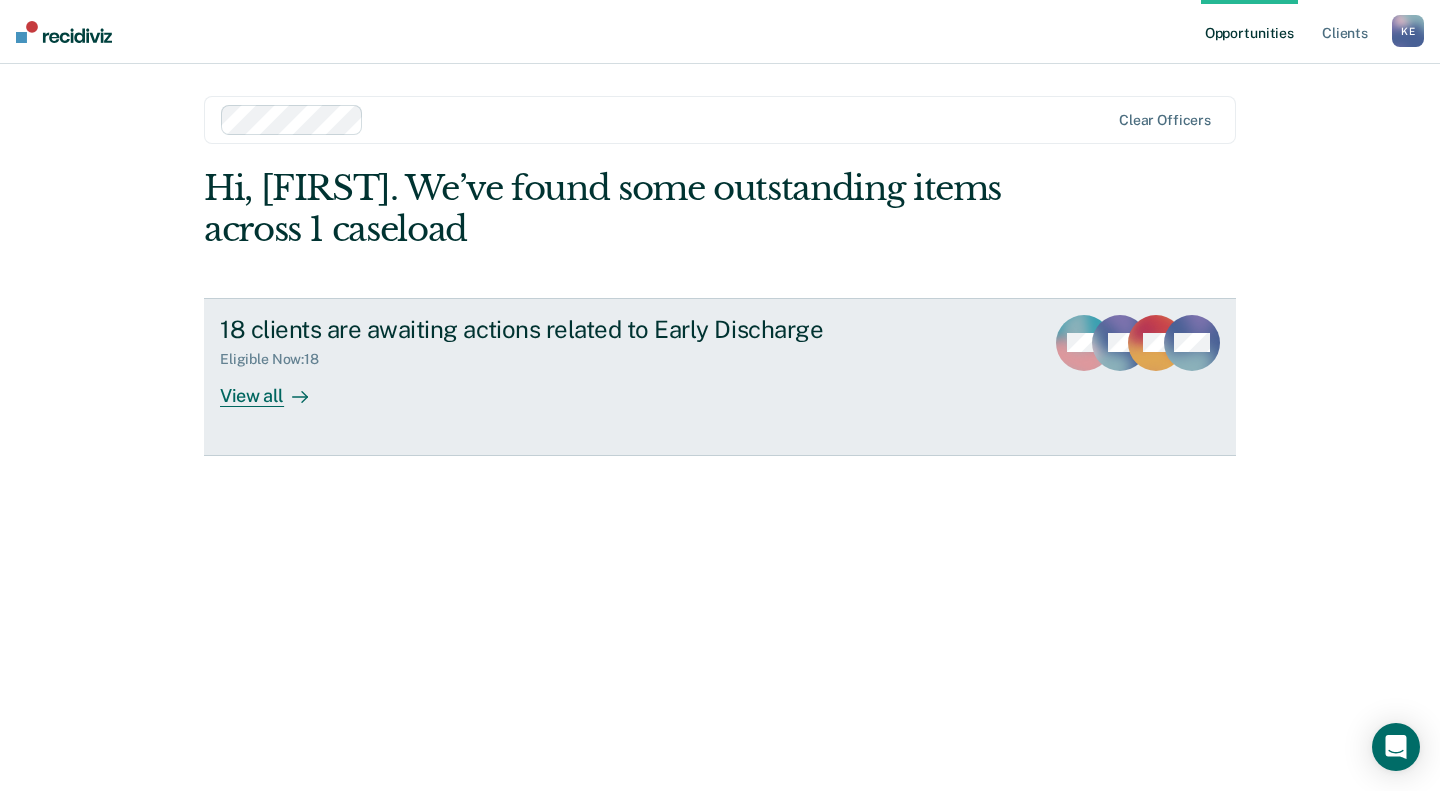 click on "View all" at bounding box center (276, 387) 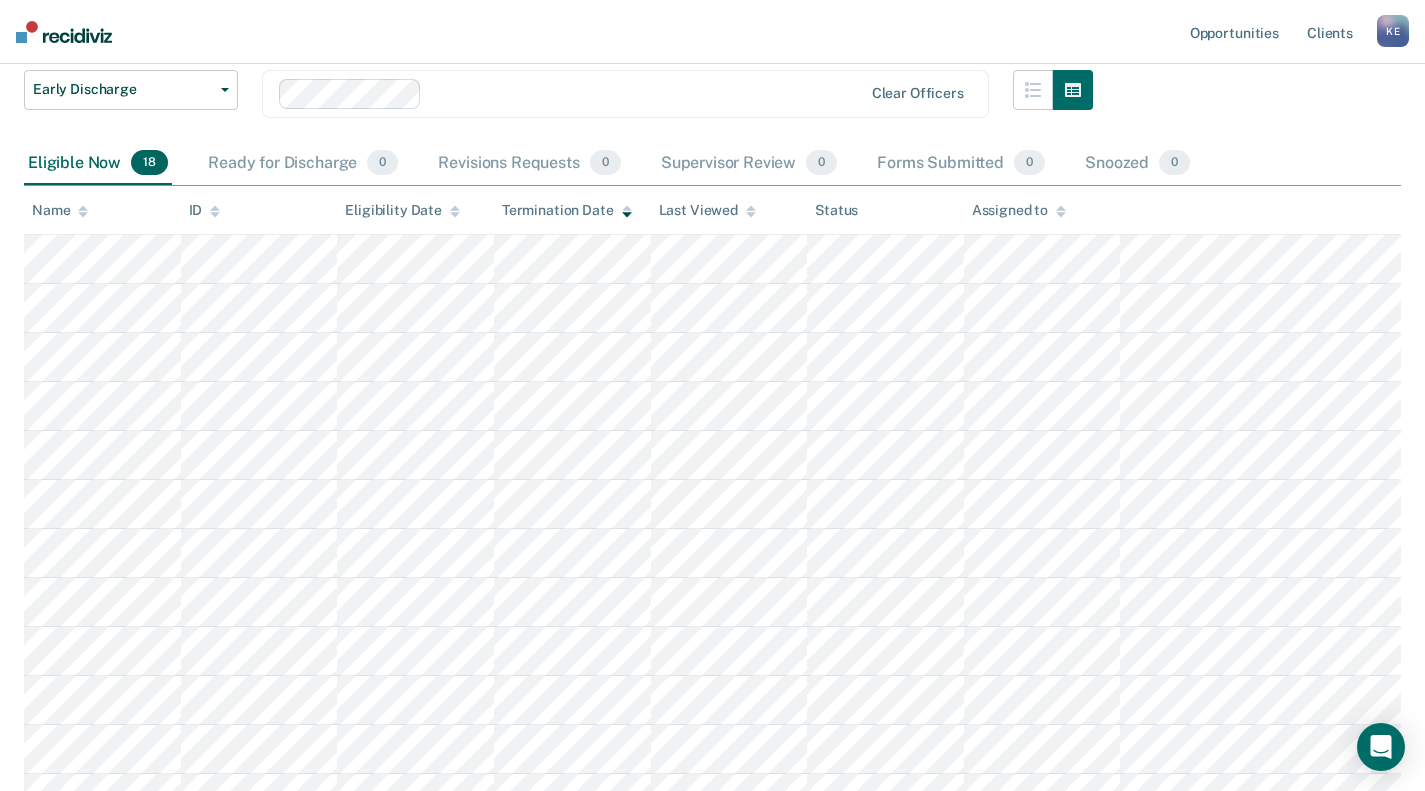 scroll, scrollTop: 140, scrollLeft: 0, axis: vertical 